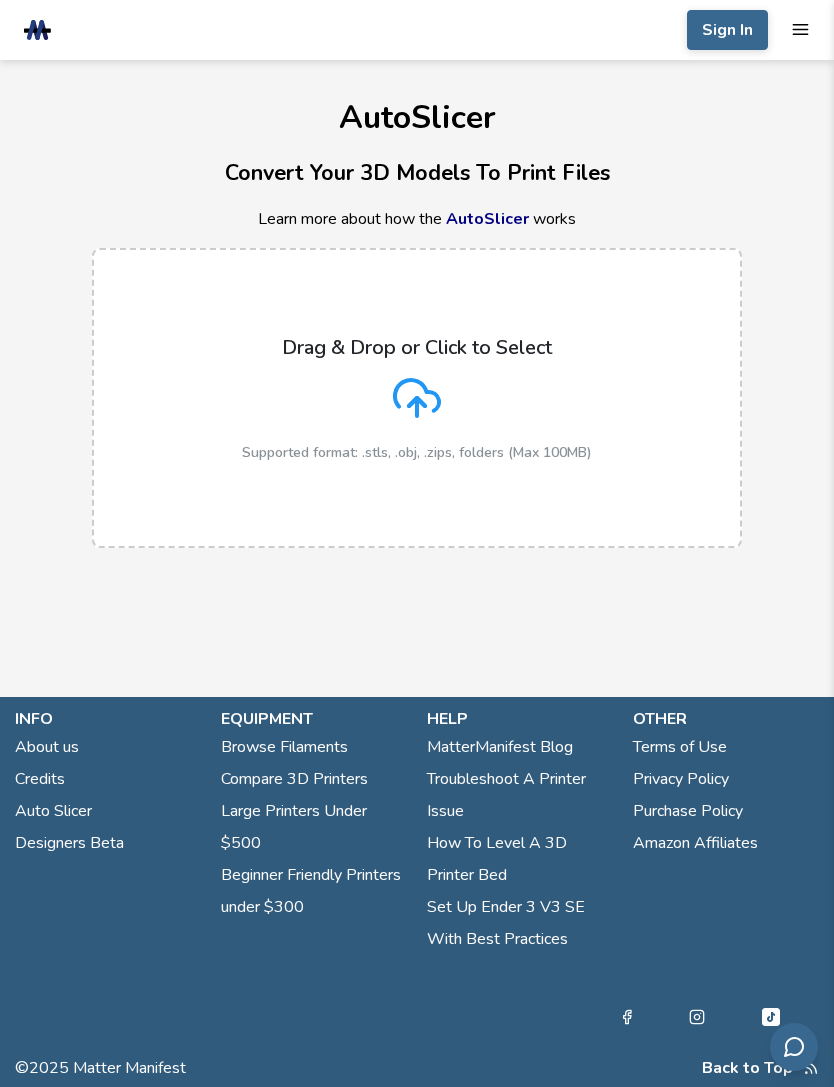scroll, scrollTop: 0, scrollLeft: 0, axis: both 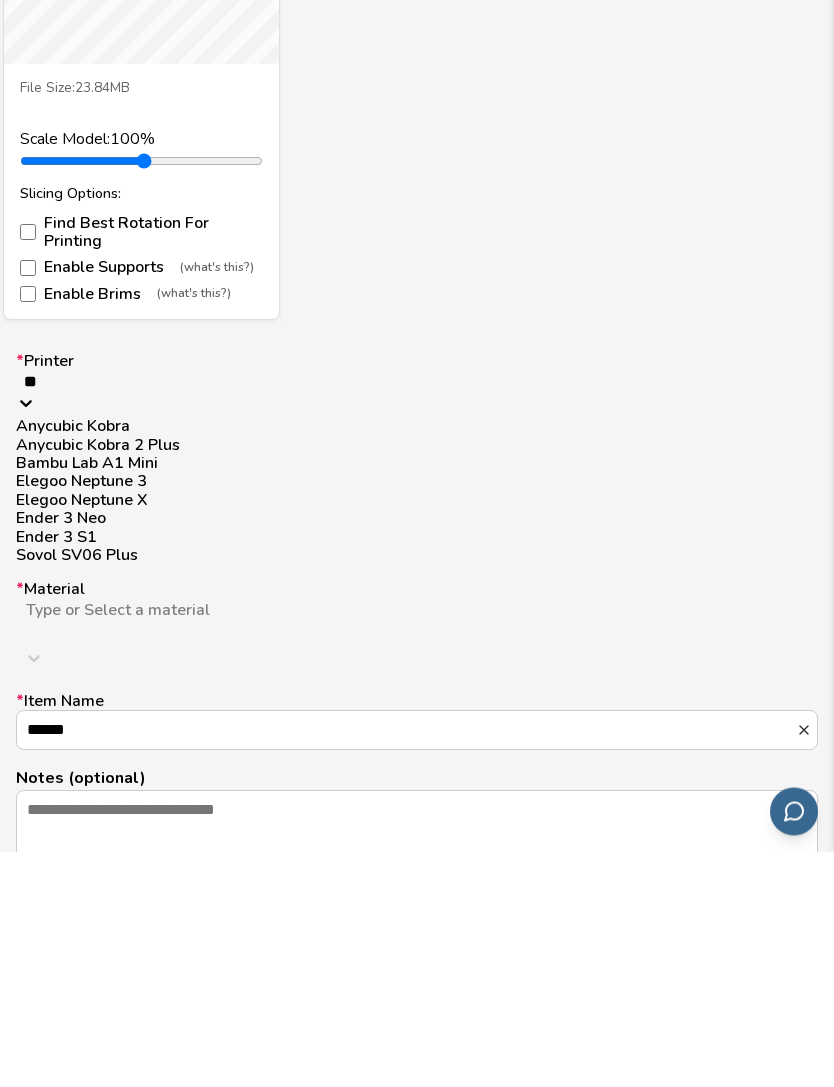 click on "Bambu Lab A1 Mini" at bounding box center (417, 699) 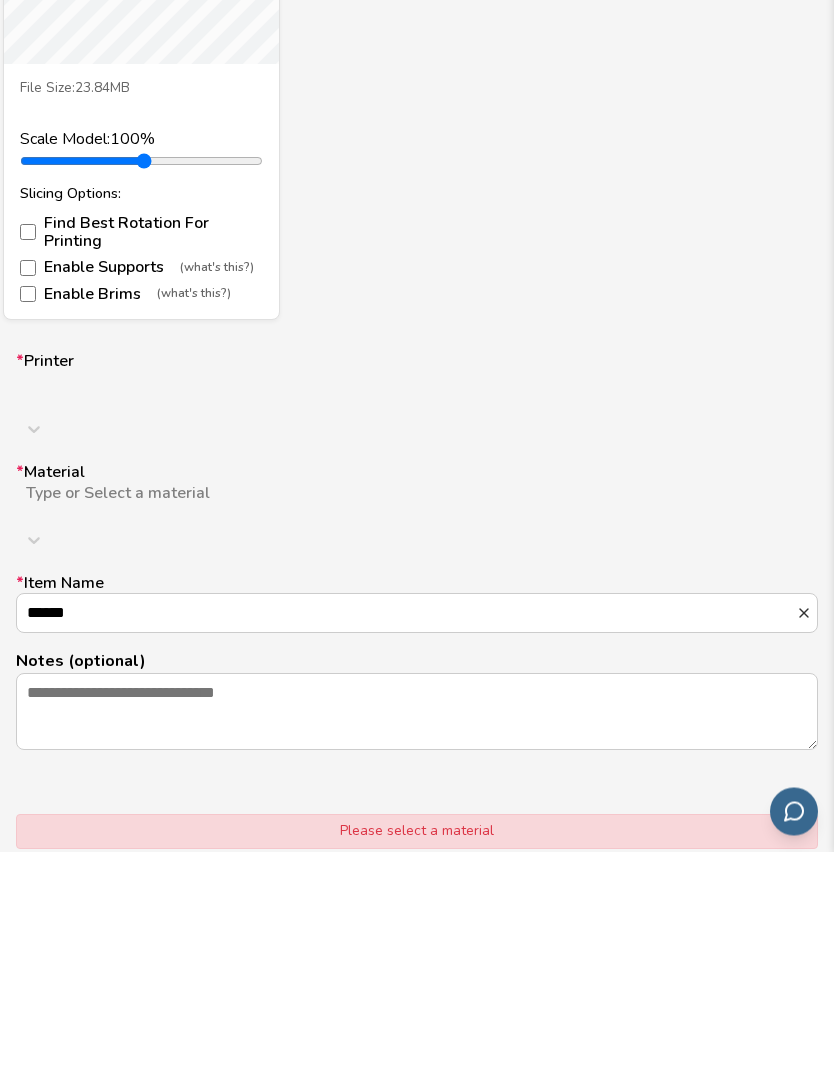 type 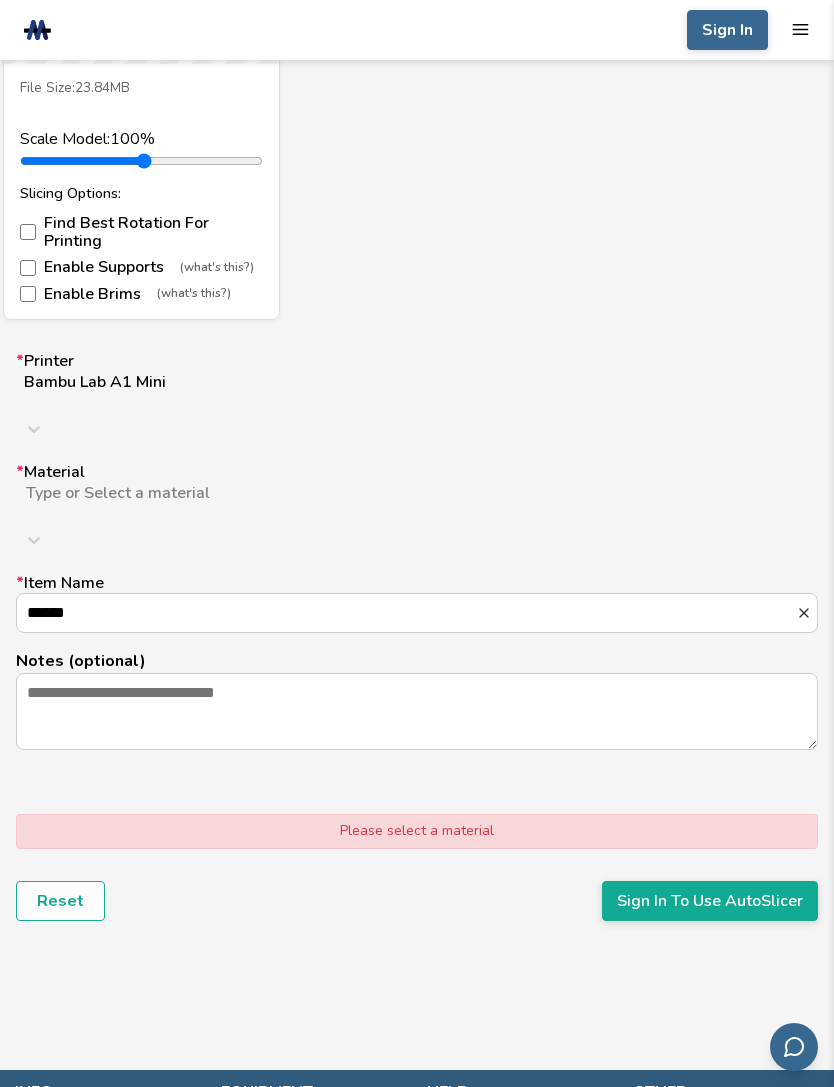 click on "* Printer Bambu Lab A1 Mini * Material Type or Select a material * Item Name ****** Notes (optional)" at bounding box center [417, 551] 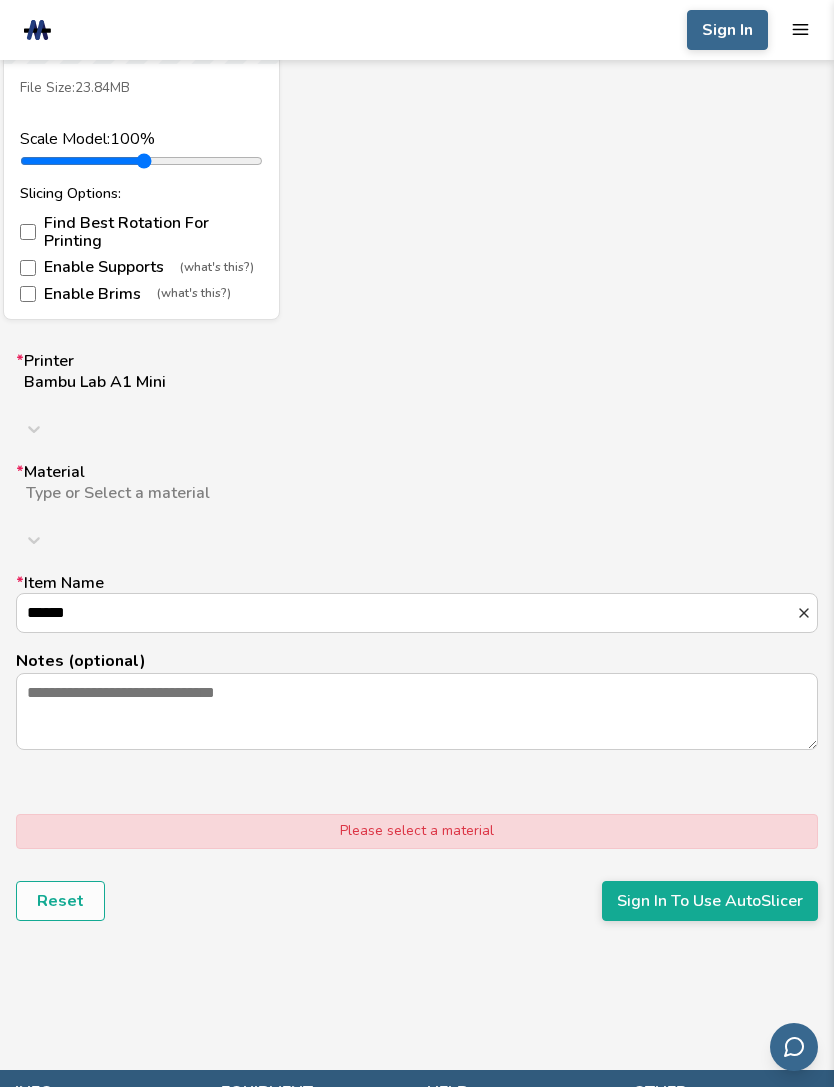 click on "******" at bounding box center (406, 613) 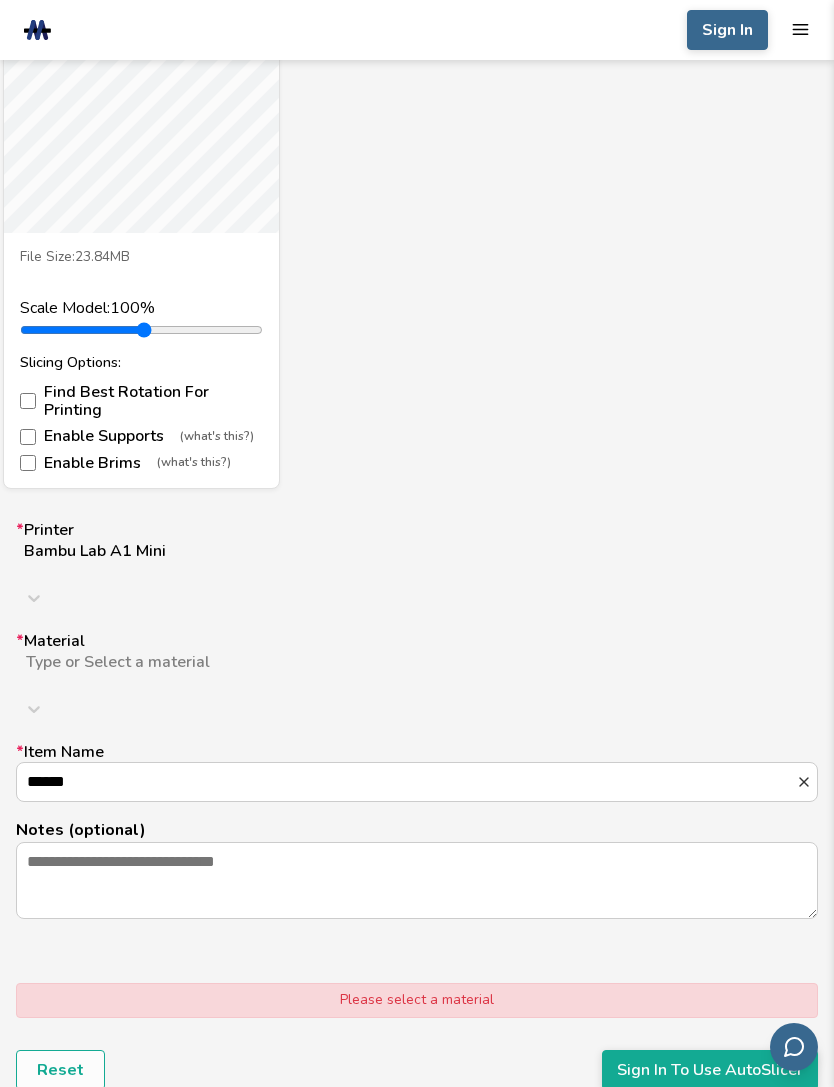 scroll, scrollTop: 941, scrollLeft: 0, axis: vertical 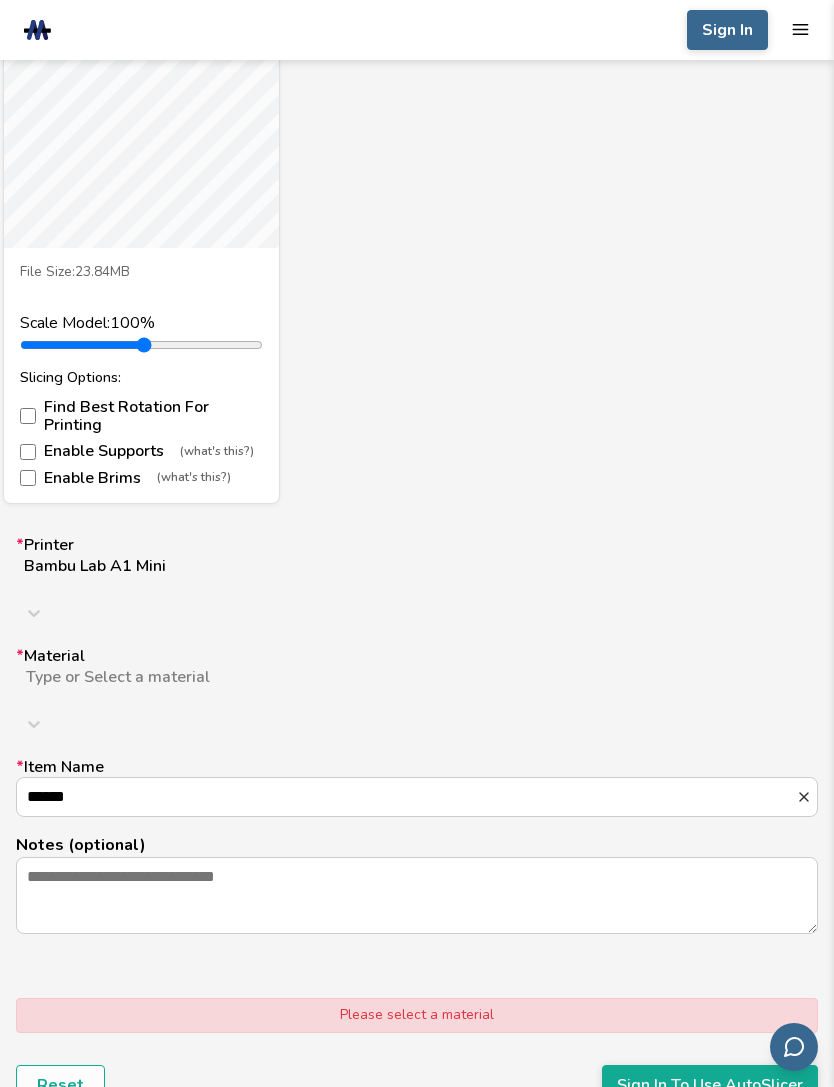 click on "* Material Type or Select a material" at bounding box center (417, 694) 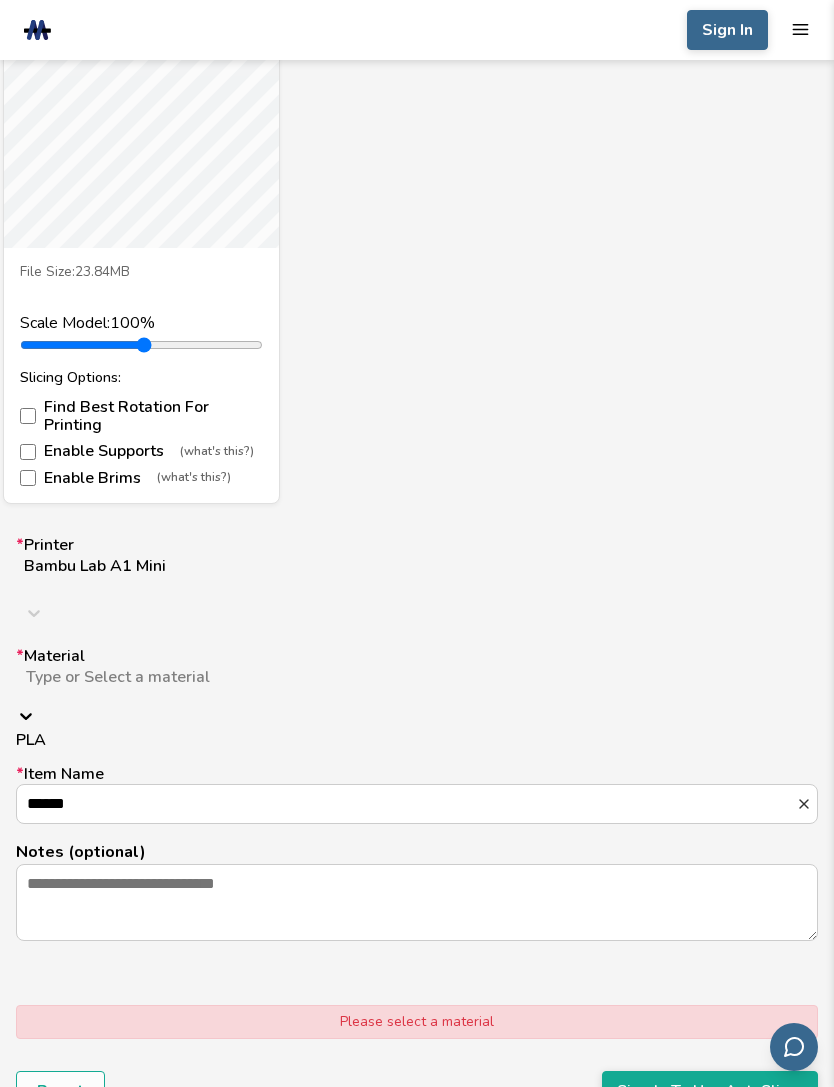 click on "PLA" at bounding box center [417, 740] 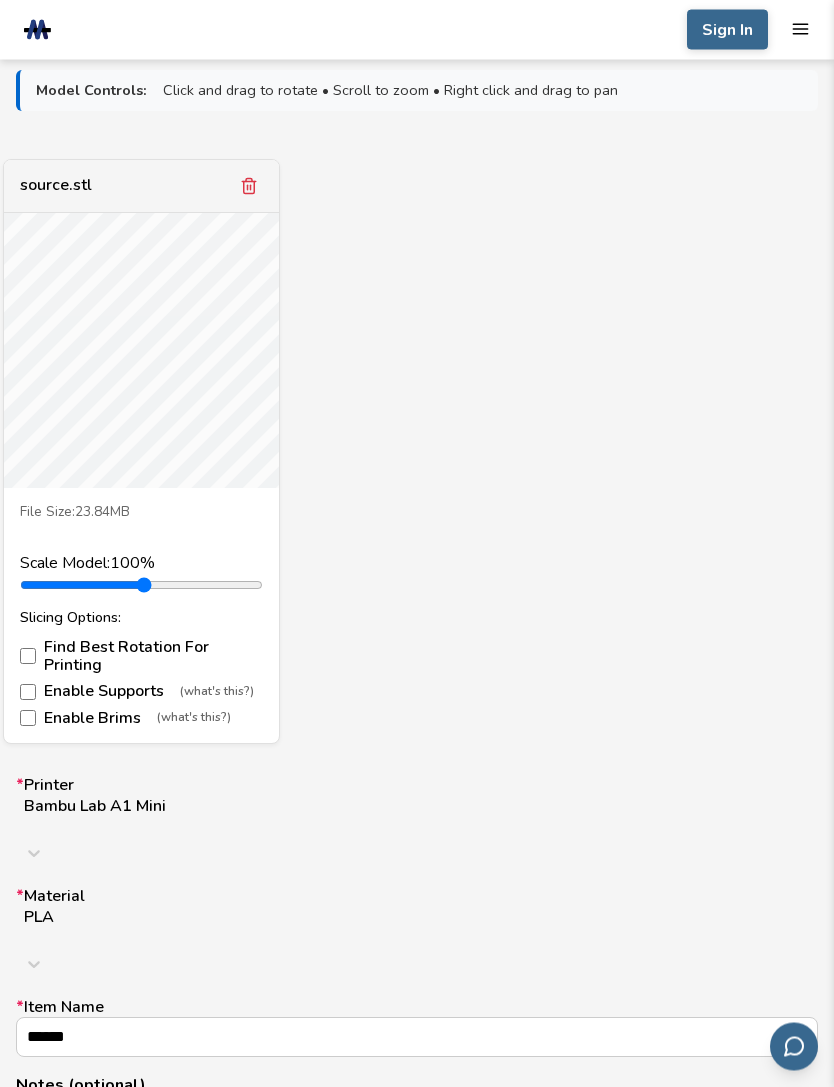 scroll, scrollTop: 701, scrollLeft: 0, axis: vertical 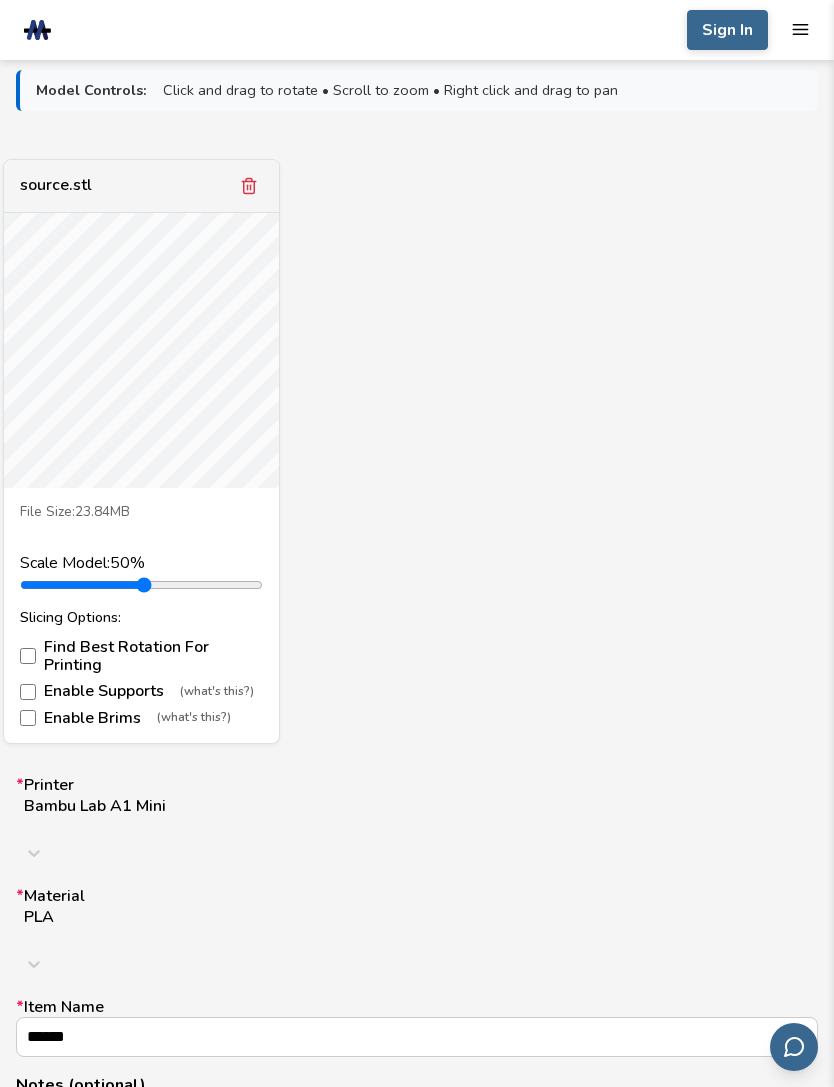 type on "***" 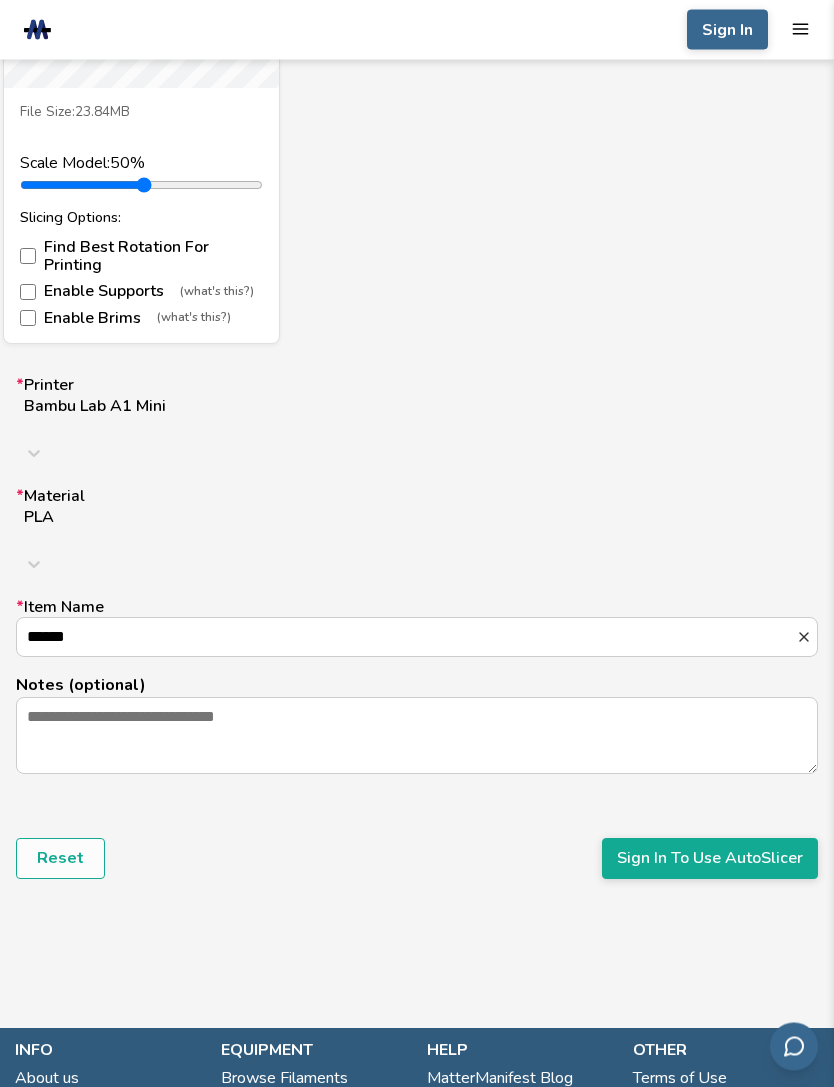 scroll, scrollTop: 1101, scrollLeft: 0, axis: vertical 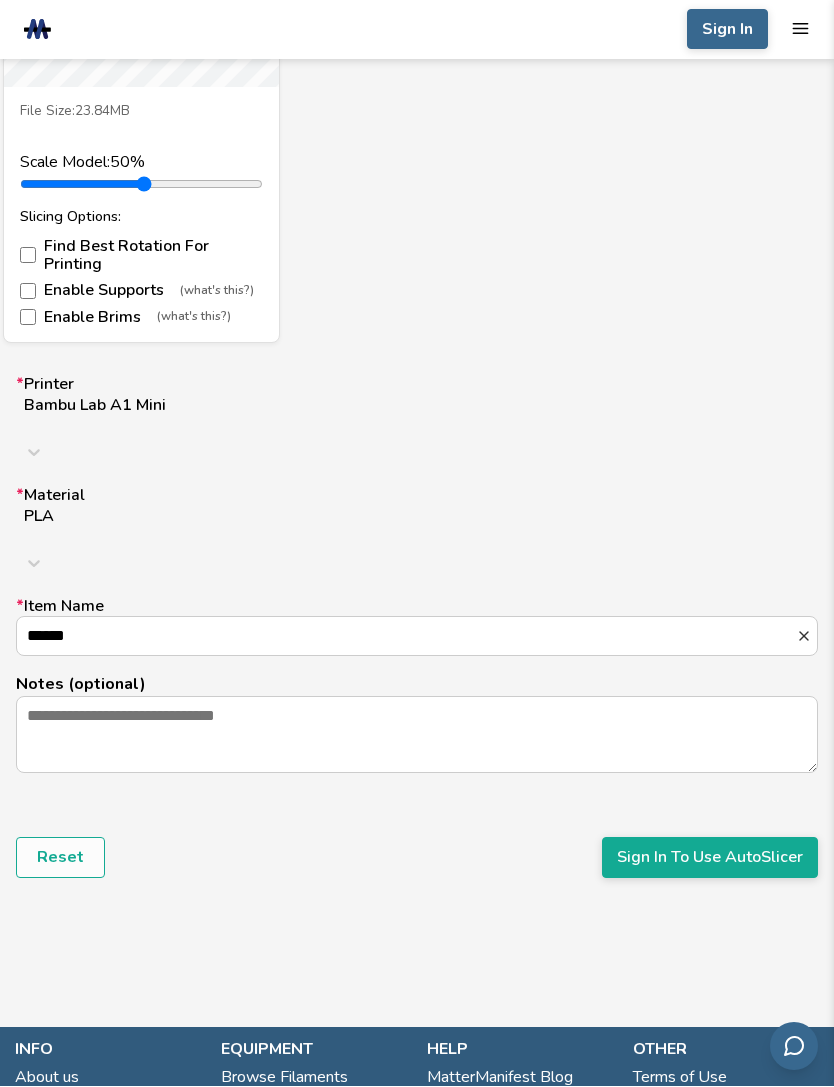 click on "Sign In To Use AutoSlicer" at bounding box center [710, 858] 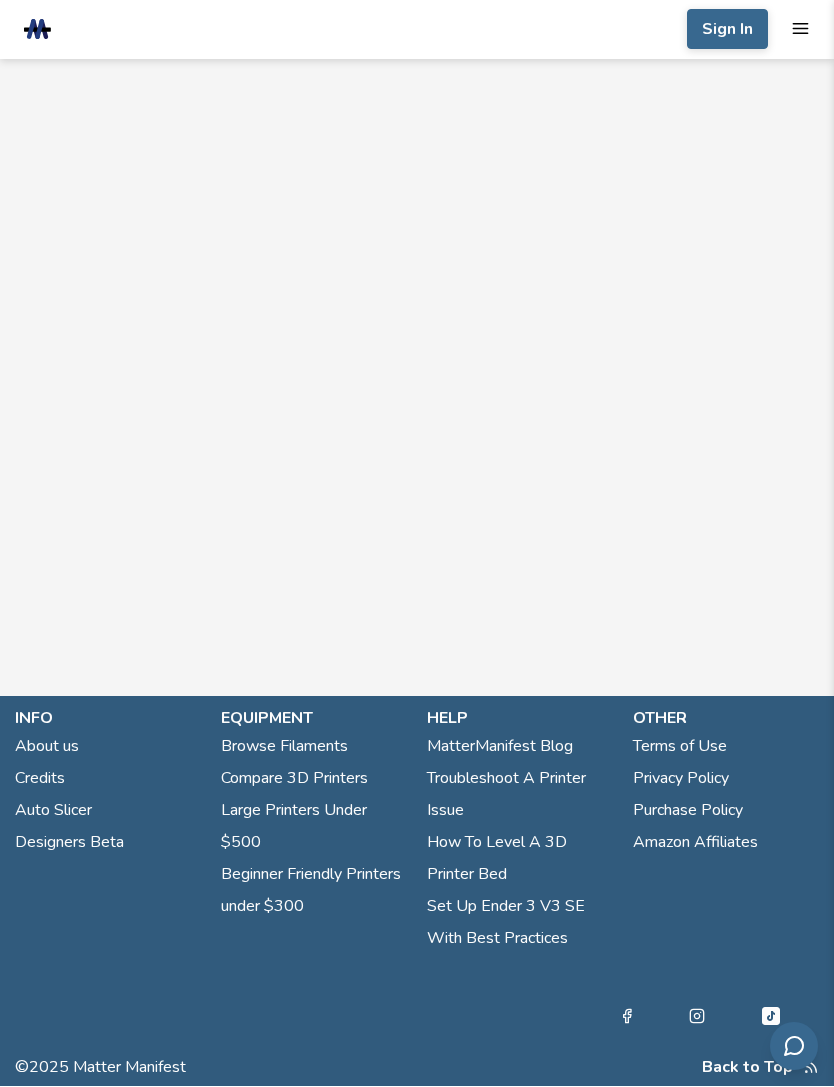 scroll, scrollTop: 0, scrollLeft: 0, axis: both 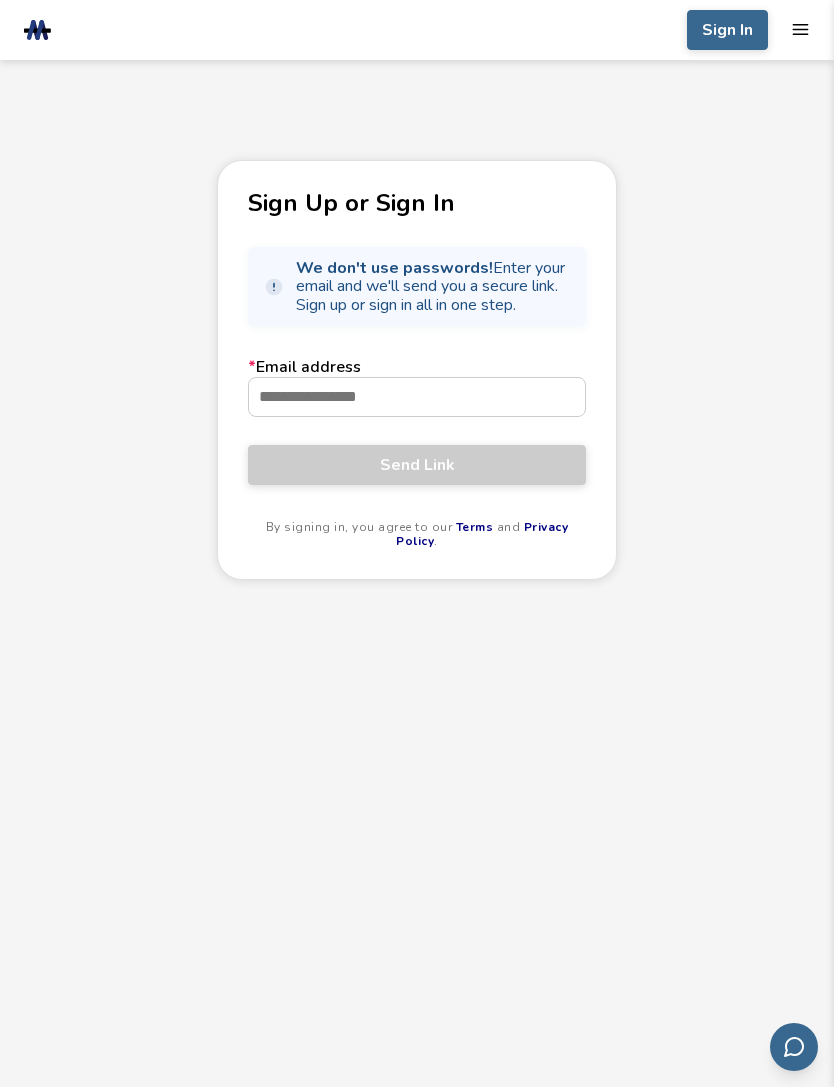 click on "* Email address" at bounding box center (417, 397) 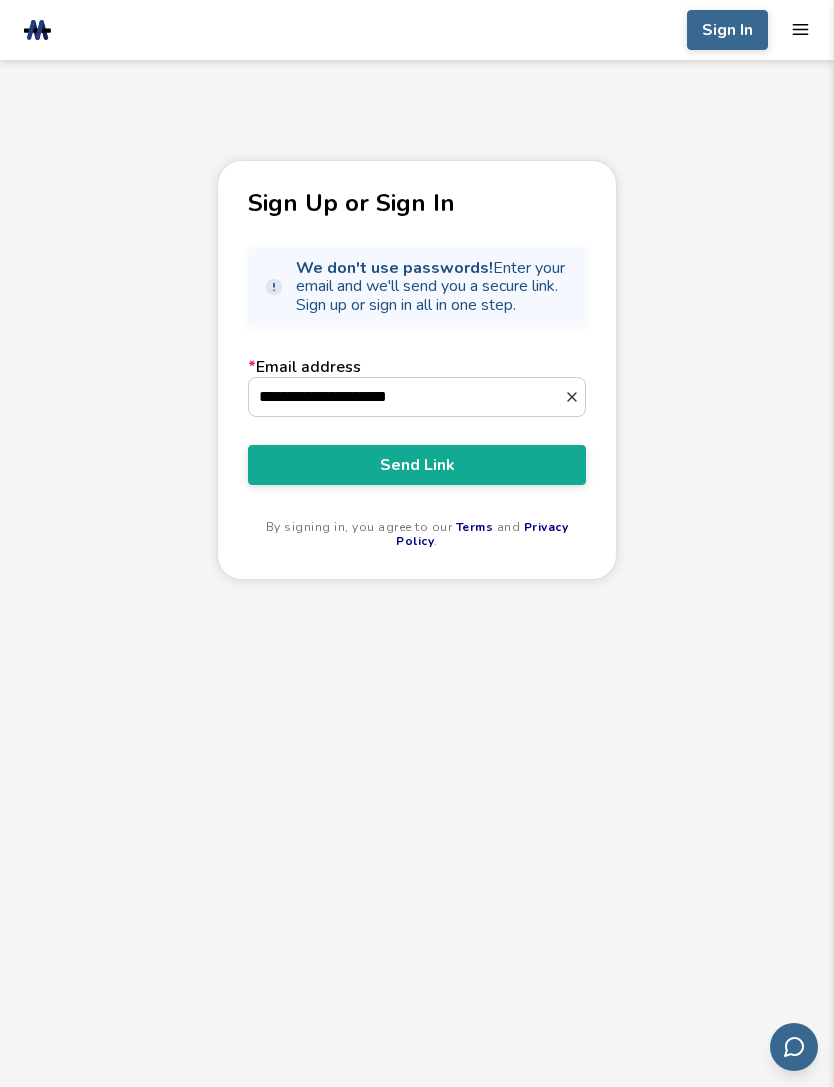type on "**********" 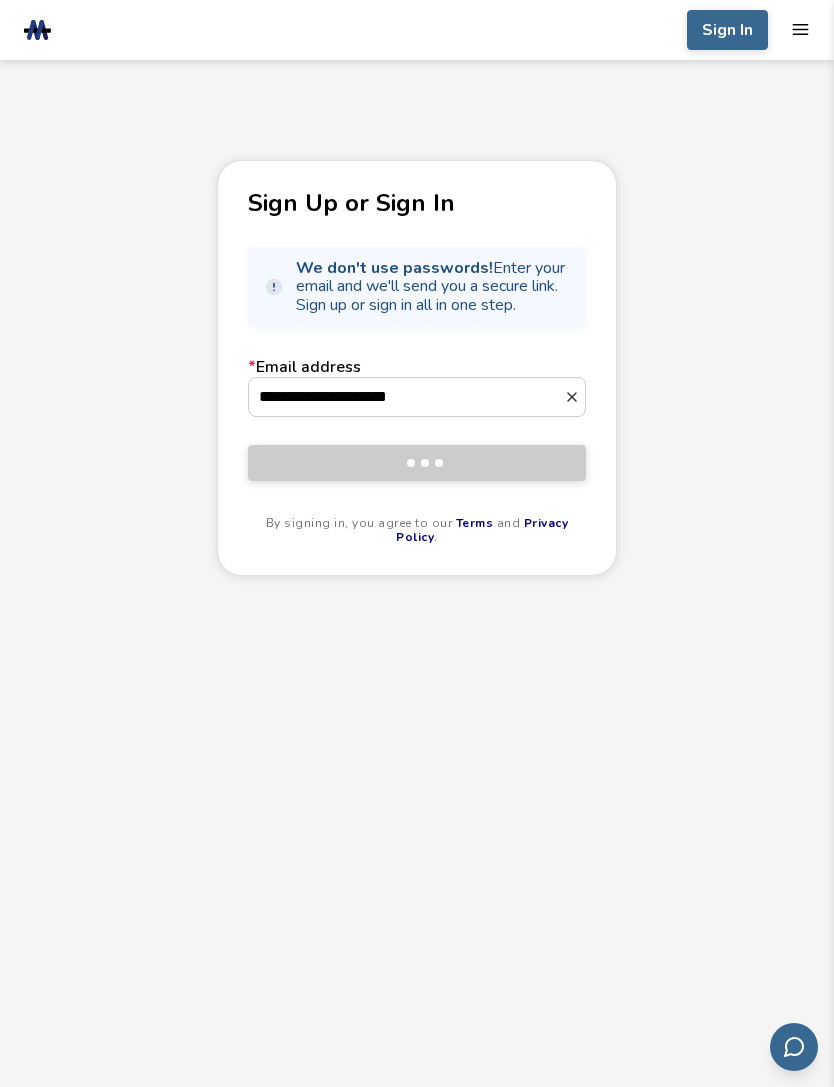 type 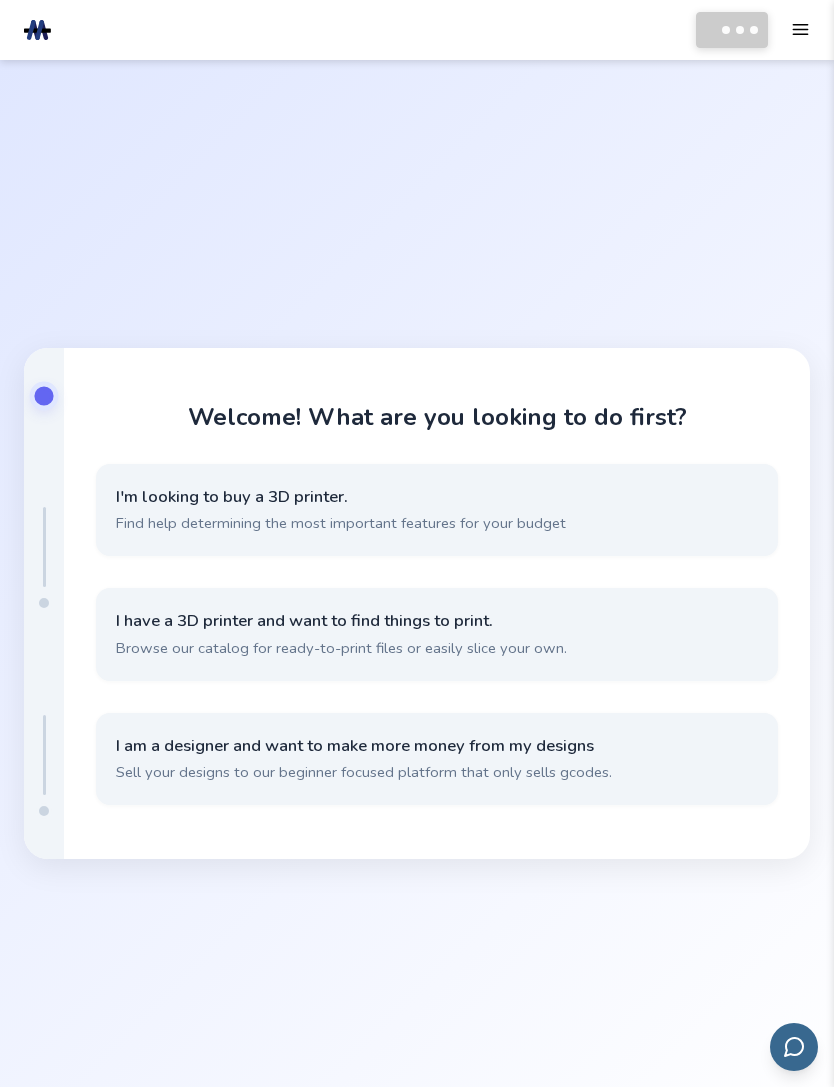 scroll, scrollTop: 0, scrollLeft: 0, axis: both 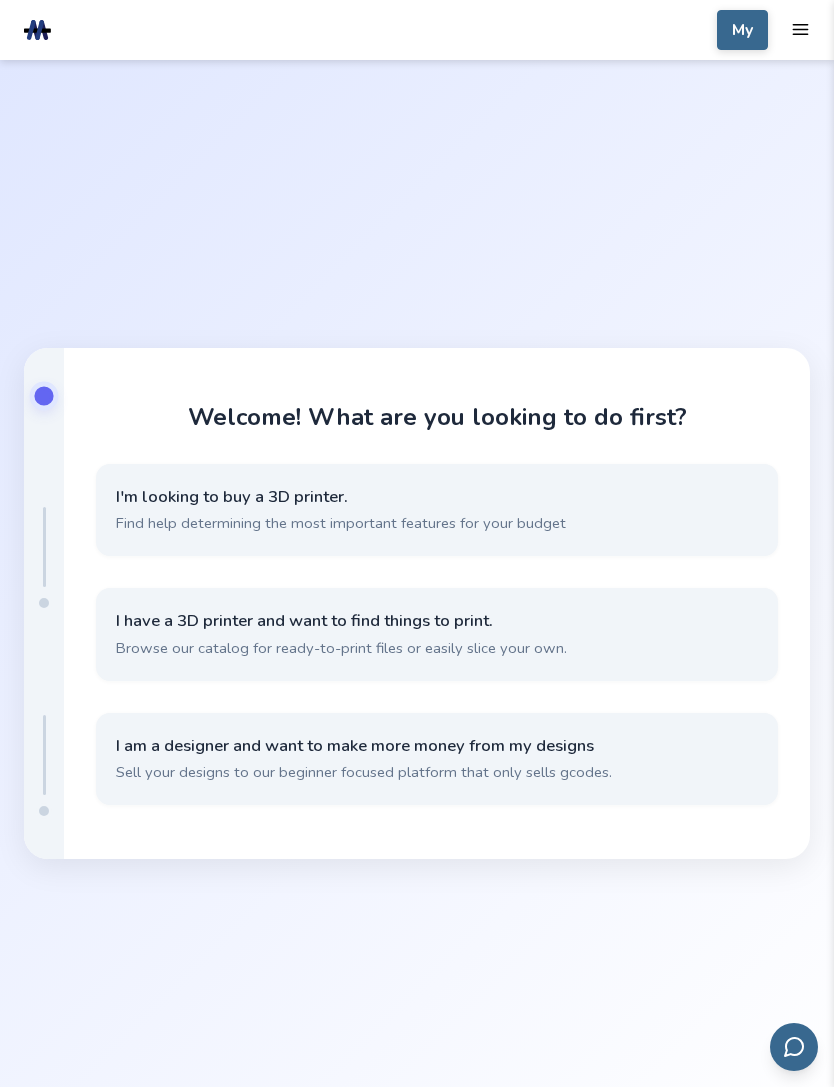 click on "I have a 3D printer and want to find things to print. Browse our catalog for ready-to-print files or easily slice your own." at bounding box center (437, 634) 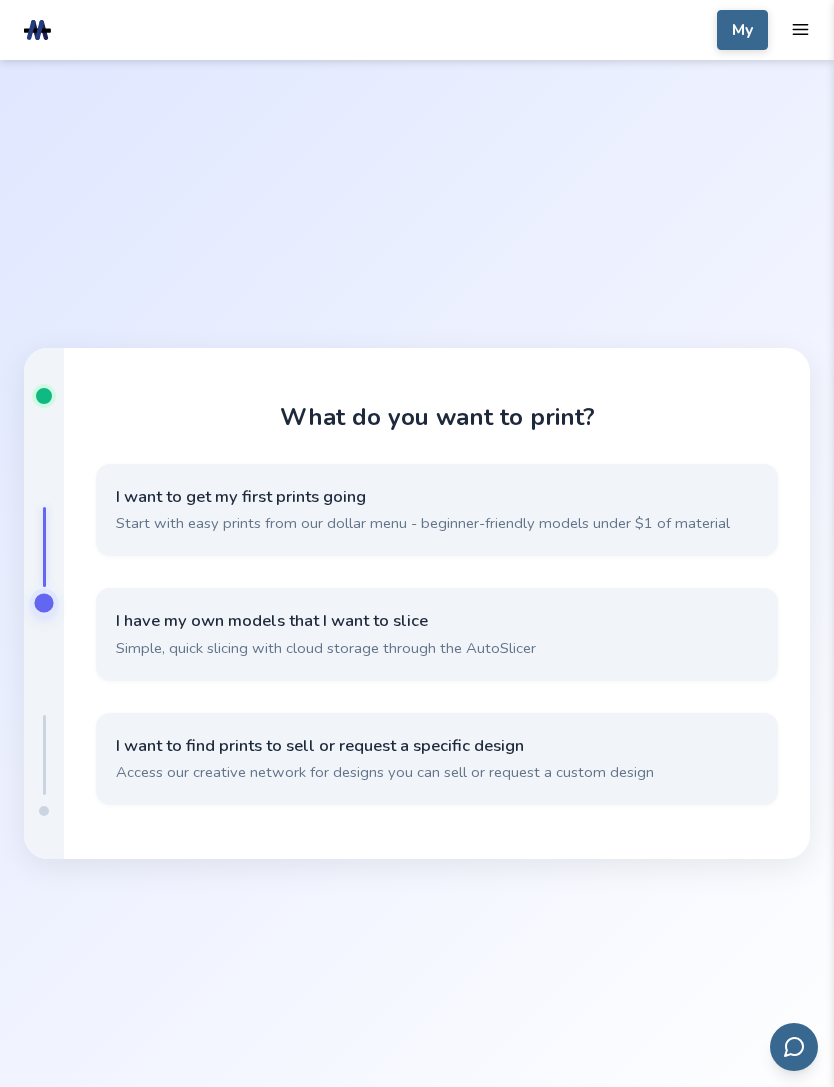 click on "Start with easy prints from our dollar menu - beginner-friendly models under $1 of material" at bounding box center (437, 523) 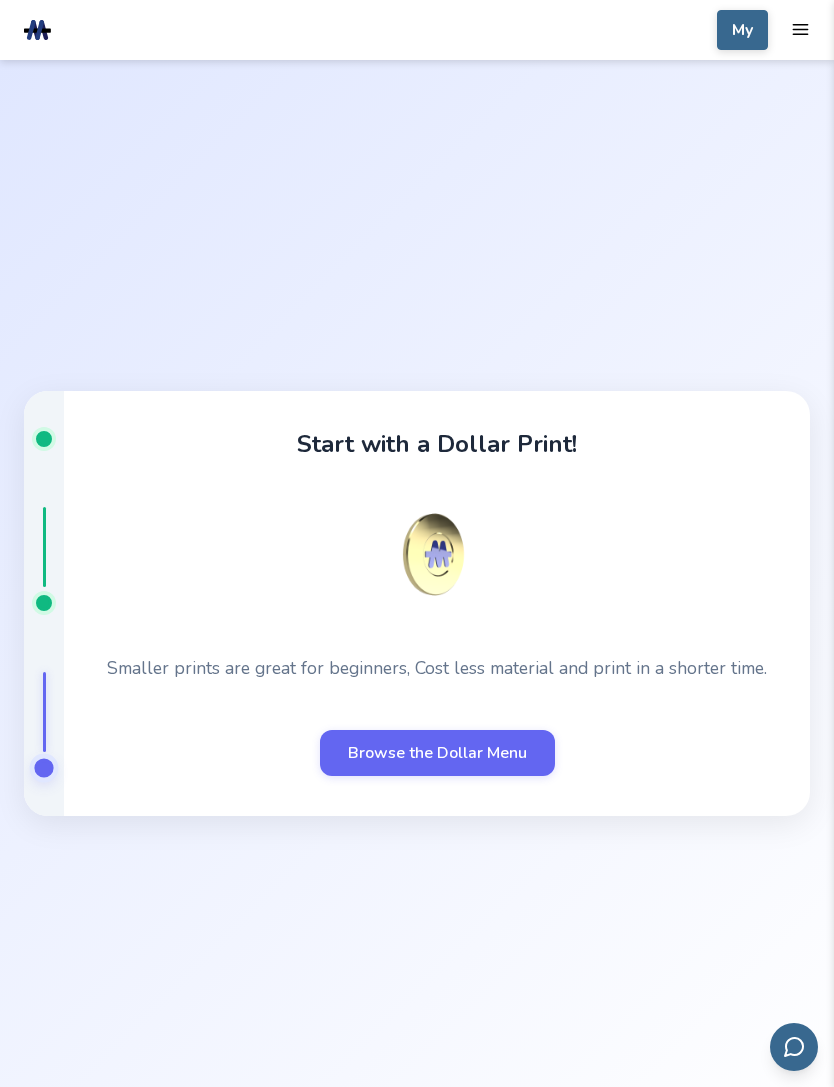 click on "Start with a Dollar Print! Smaller prints are great for beginners, Cost less material and print in a shorter time. Browse the Dollar Menu" at bounding box center [437, 603] 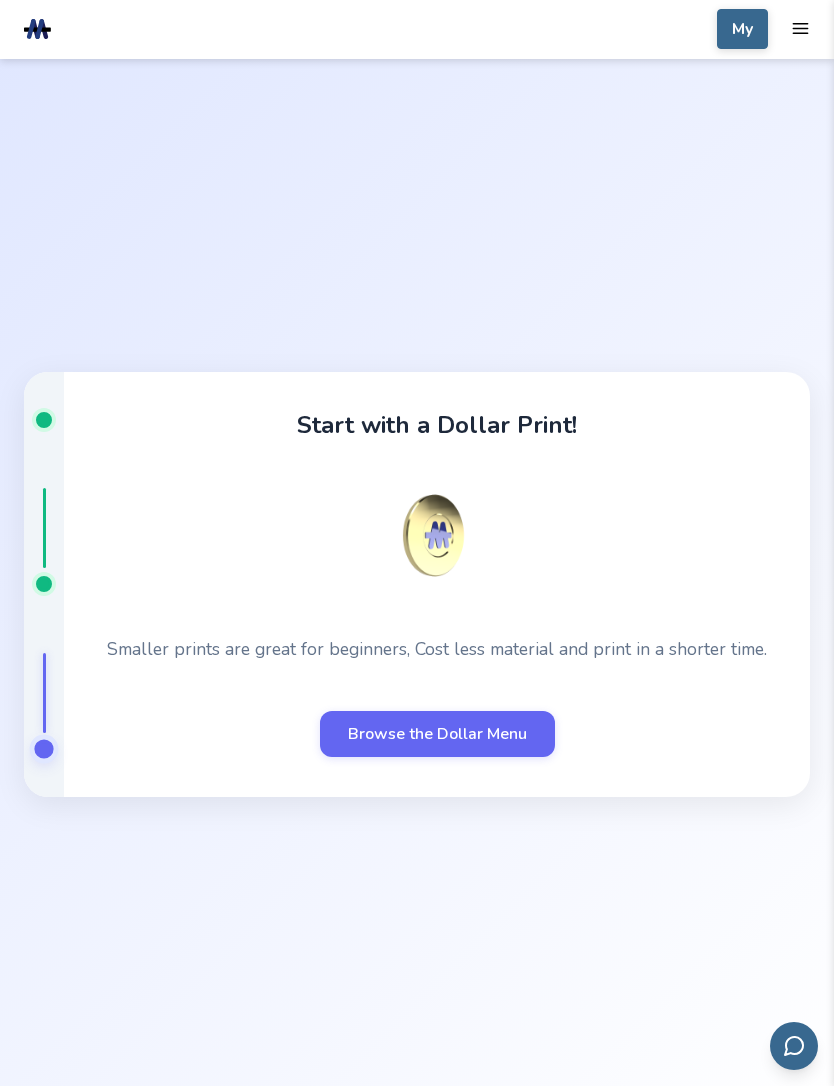click 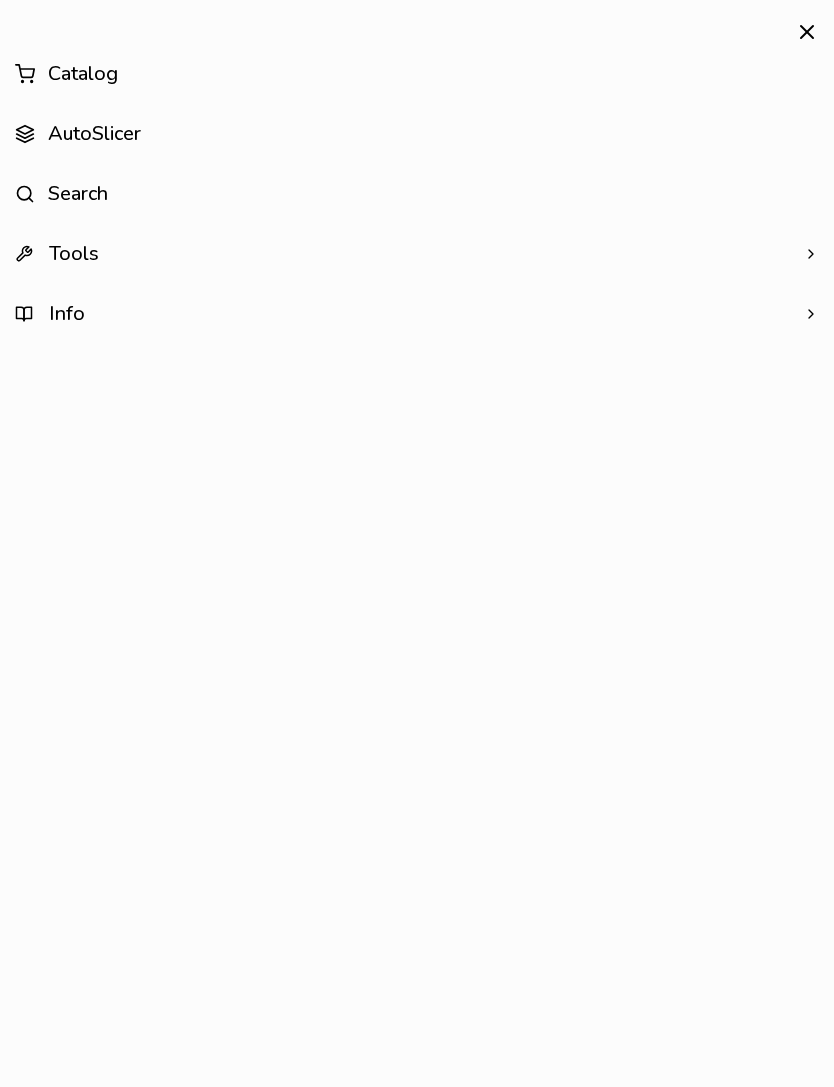 click on "AutoSlicer" at bounding box center [417, 134] 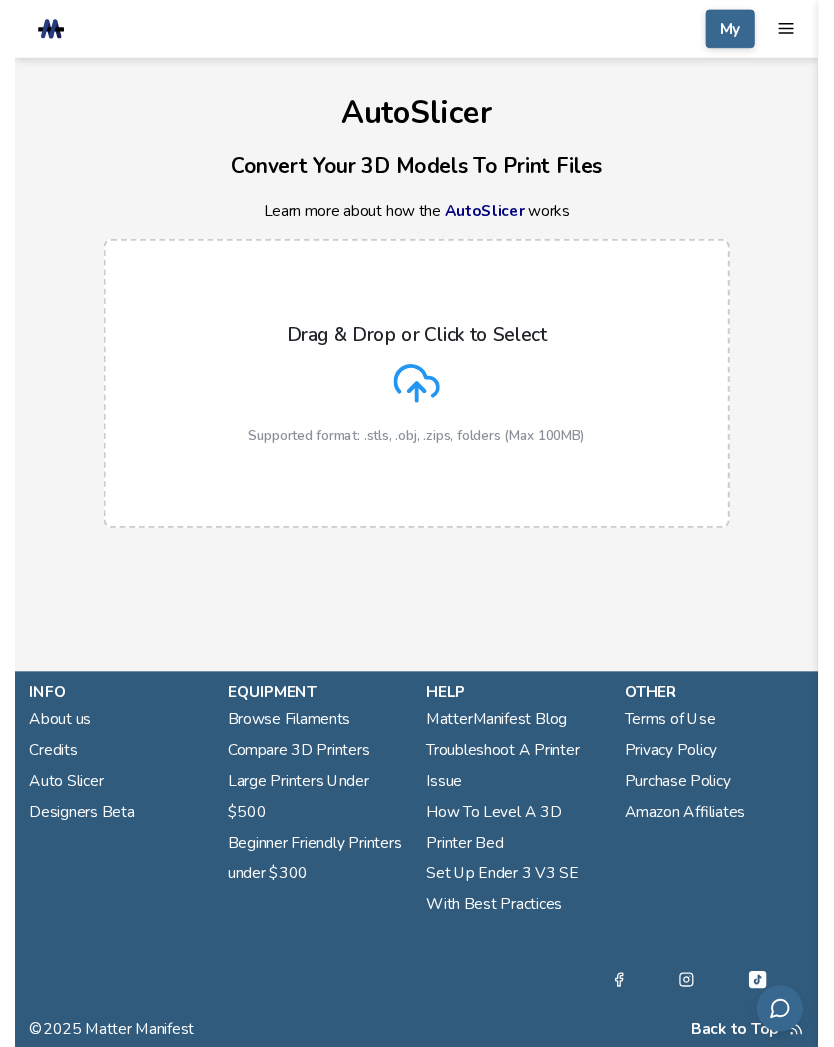 scroll, scrollTop: 0, scrollLeft: 0, axis: both 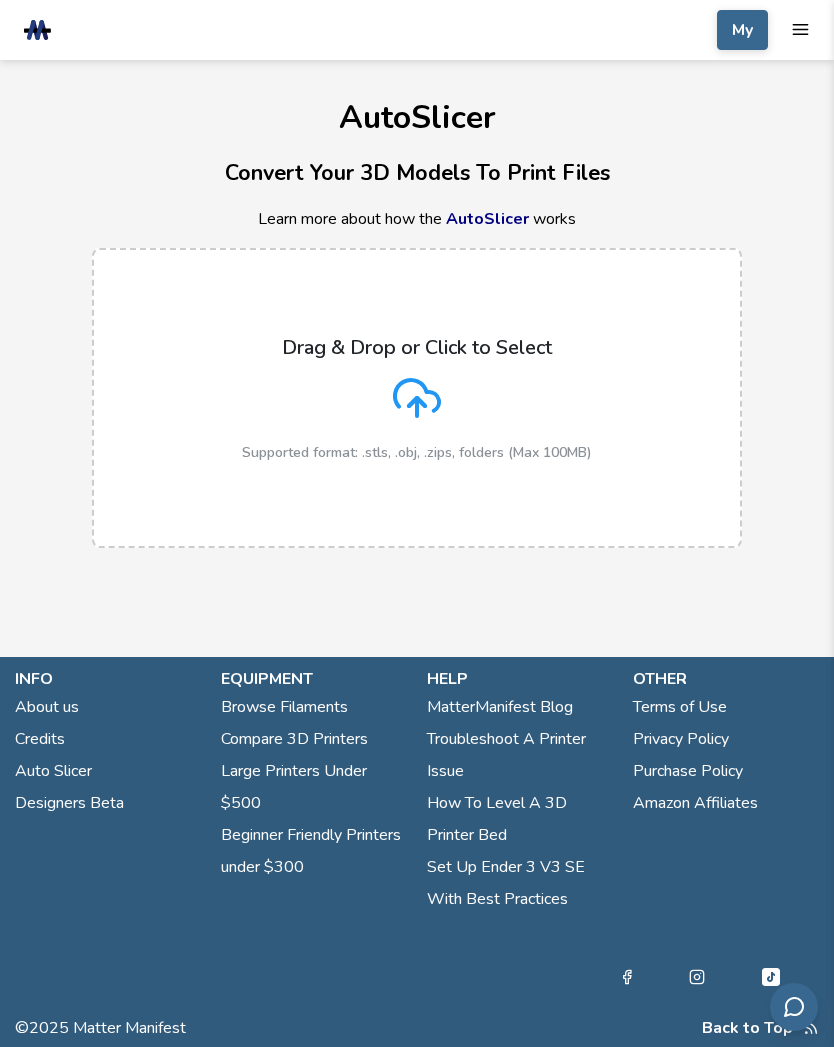 click on "Drag & Drop or Click to Select Supported format: .stls, .obj, .zips, folders (Max 100MB)" at bounding box center (417, 398) 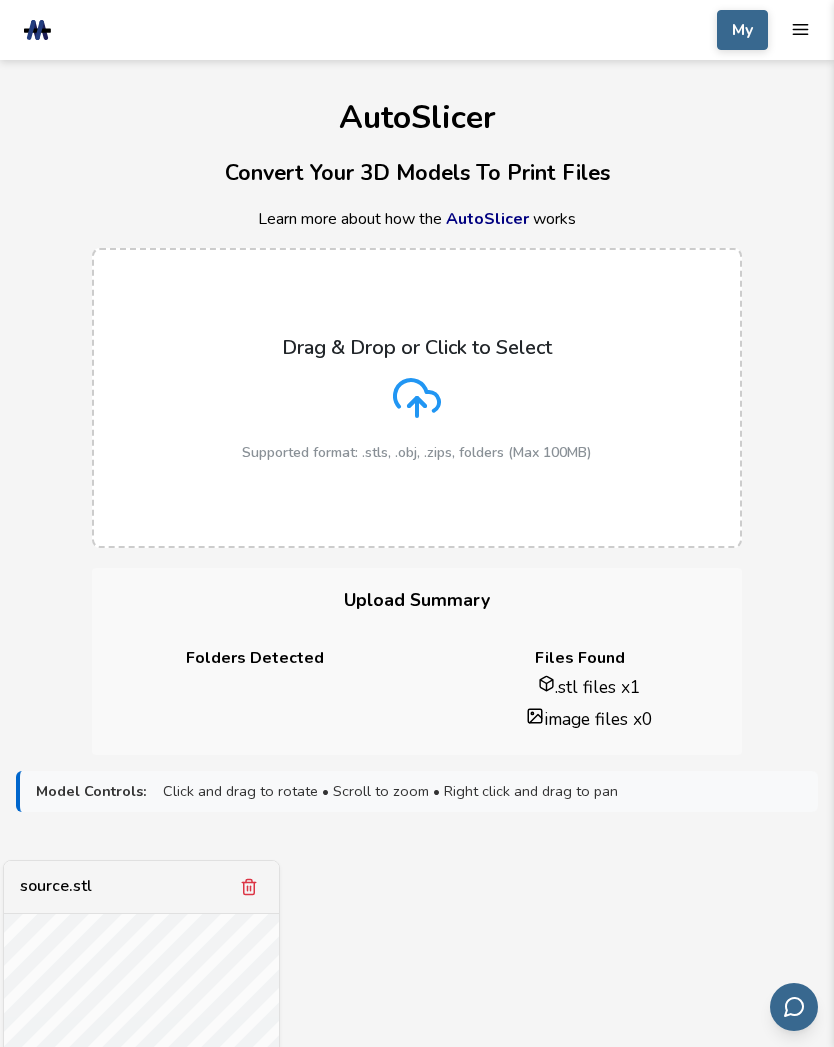 click on "Drag & Drop or Click to Select Supported format: .stls, .obj, .zips, folders (Max 100MB)" at bounding box center [417, 398] 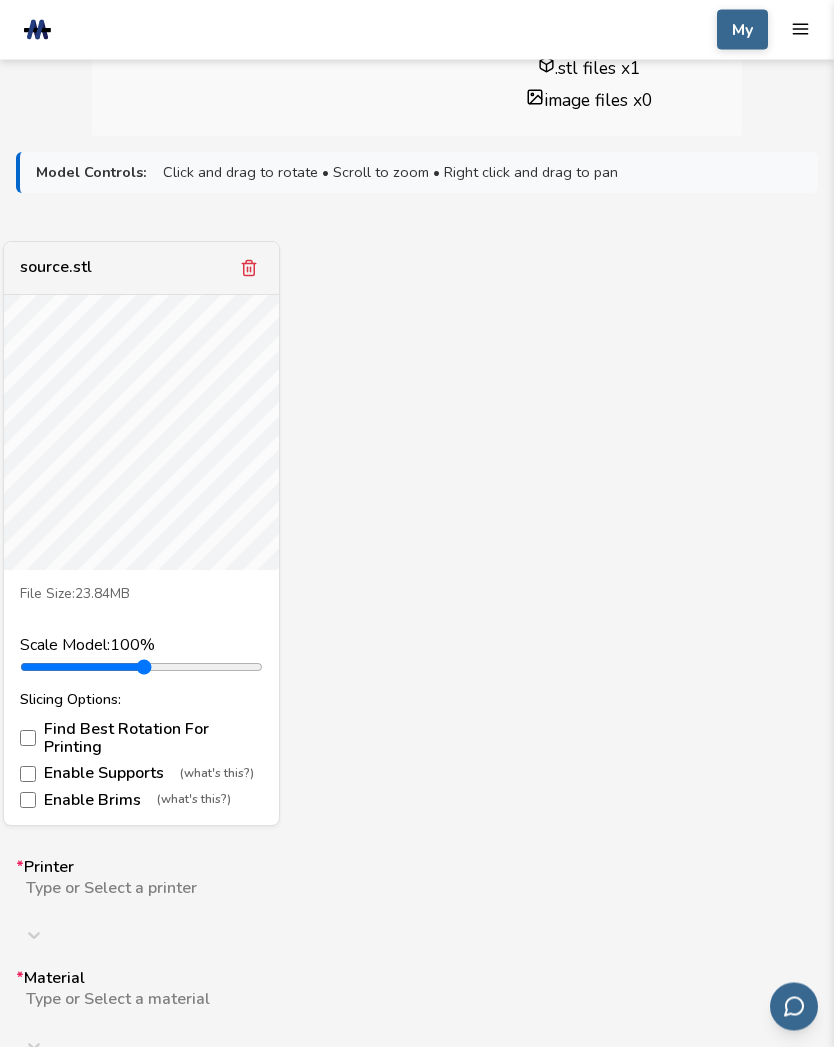 scroll, scrollTop: 621, scrollLeft: 0, axis: vertical 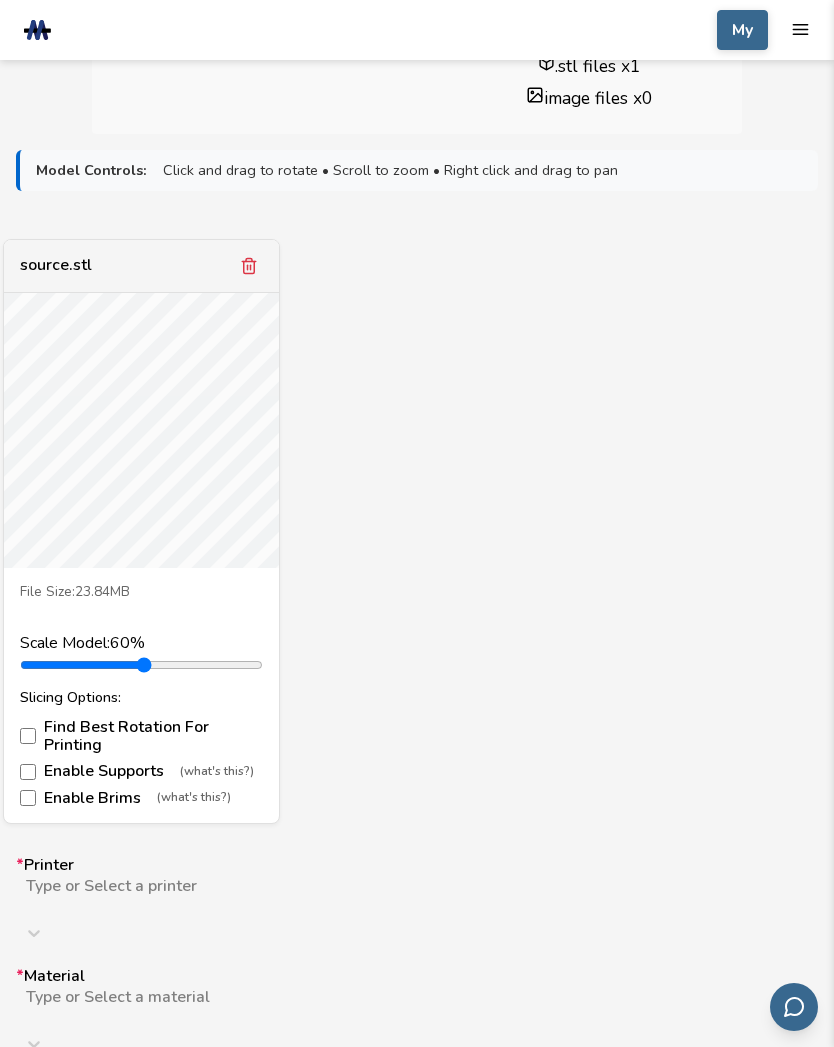 type on "***" 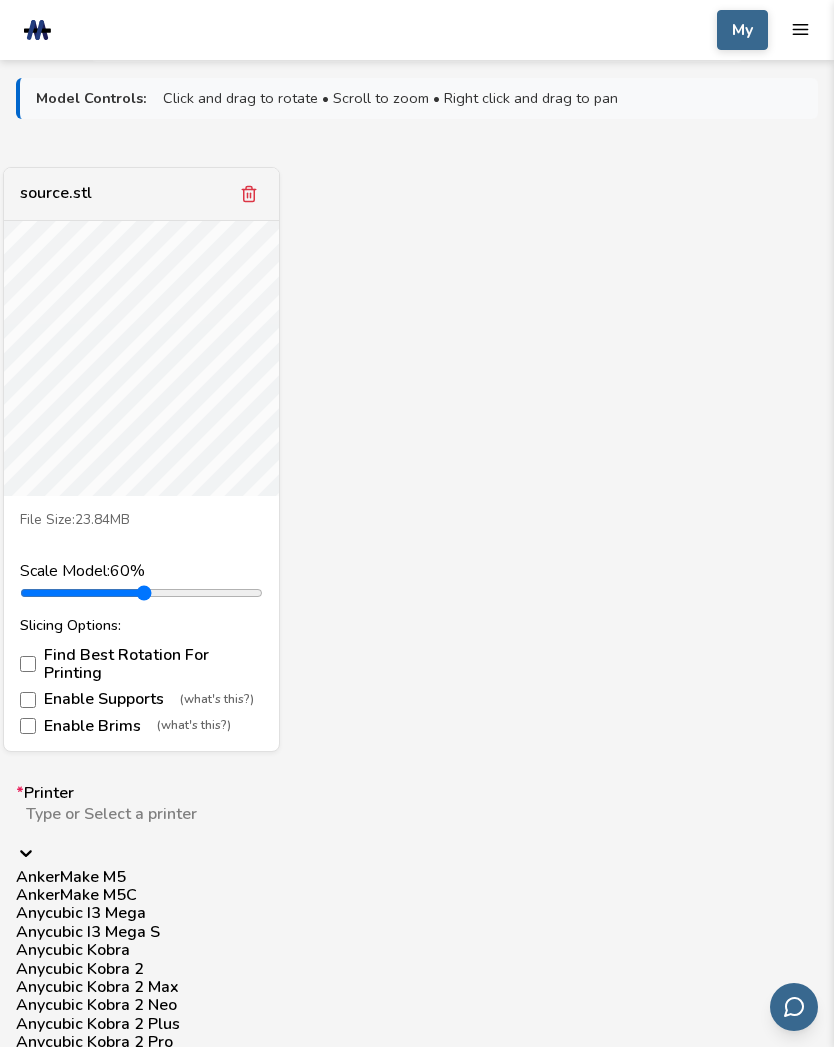 scroll, scrollTop: 763, scrollLeft: 0, axis: vertical 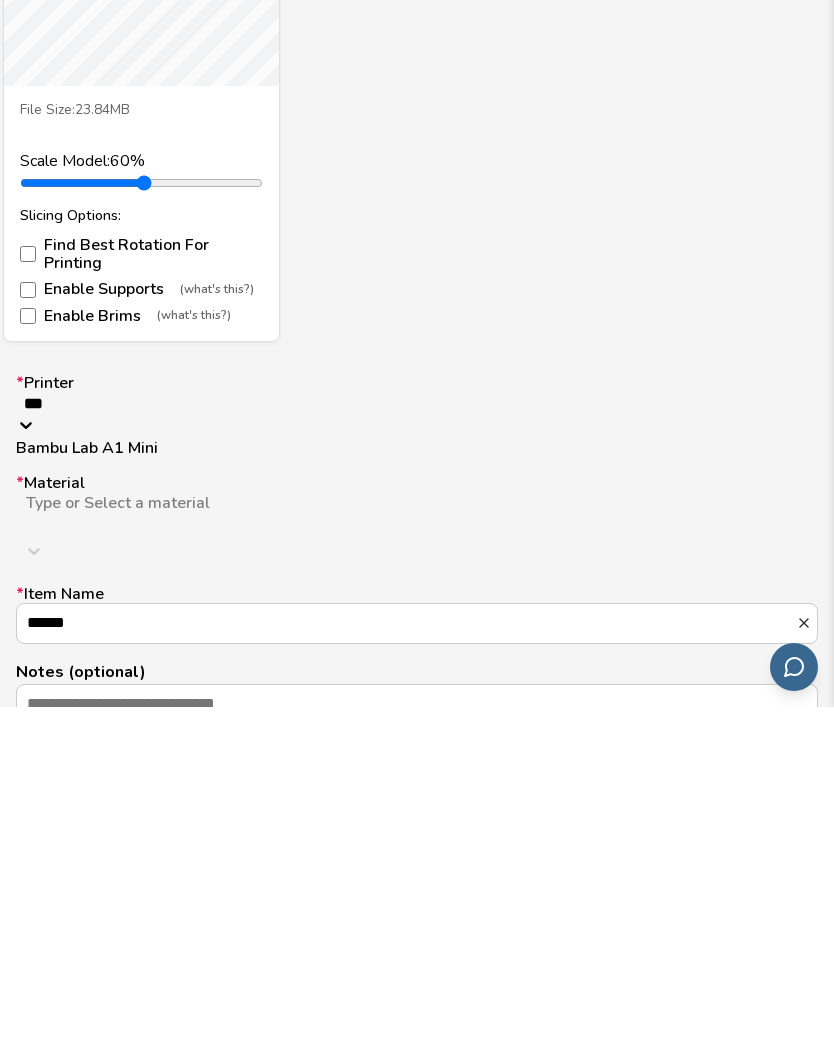 click on "Bambu Lab A1 Mini" at bounding box center [417, 788] 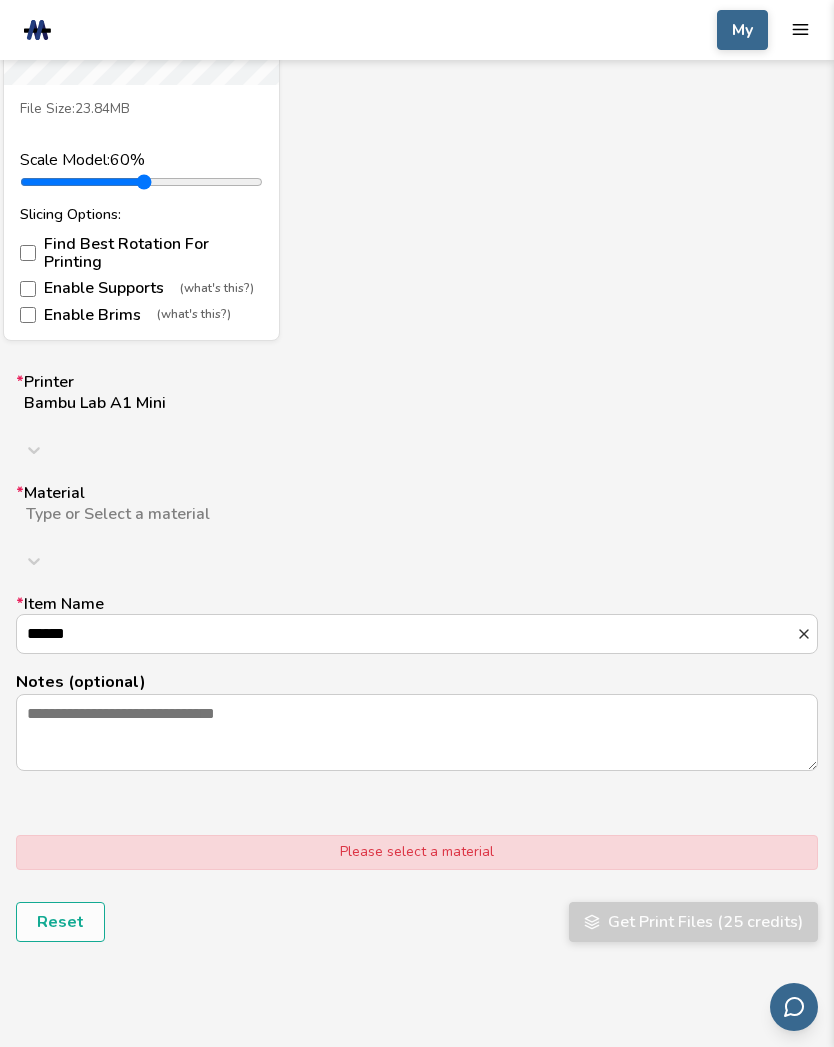 scroll, scrollTop: 1103, scrollLeft: 0, axis: vertical 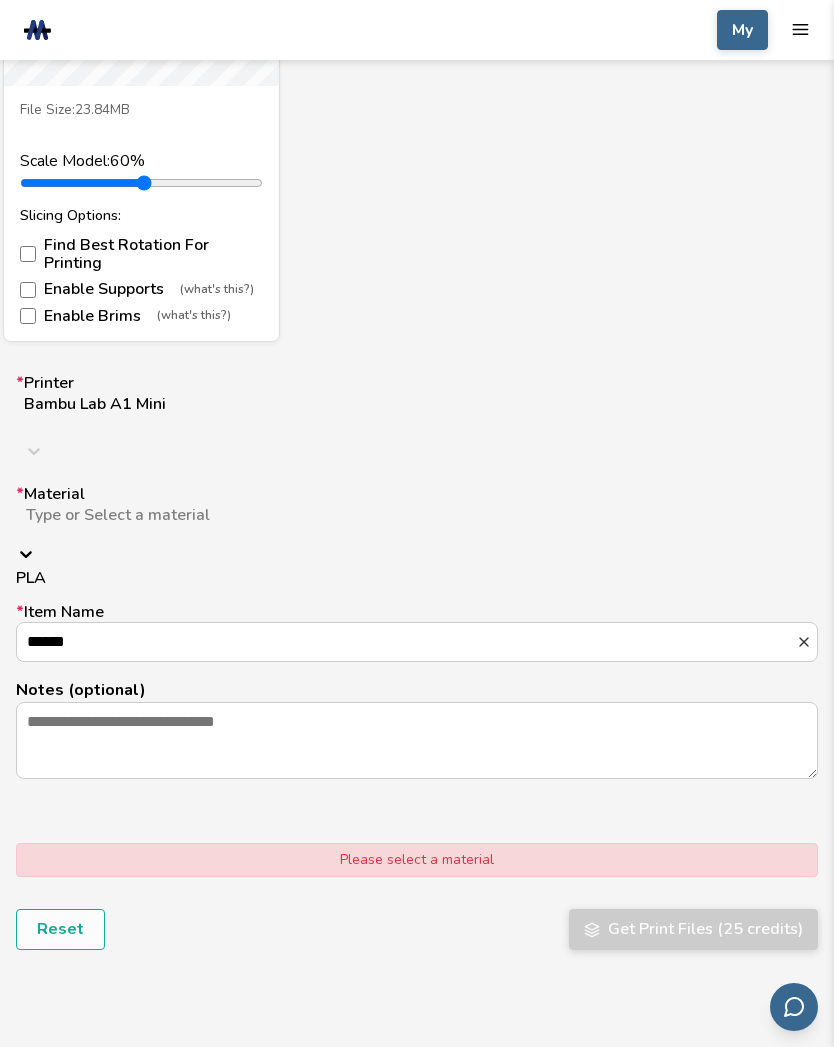 click on "PLA" at bounding box center (417, 578) 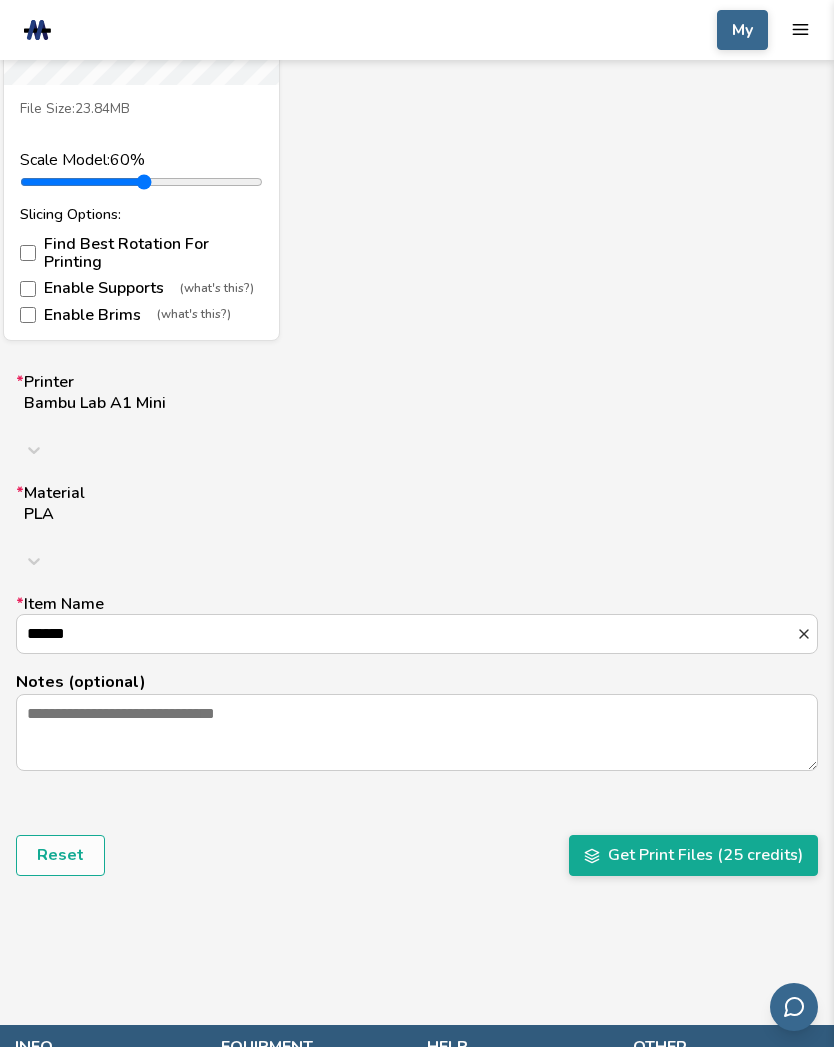 click on "Get Print Files (25 credits)" at bounding box center [693, 855] 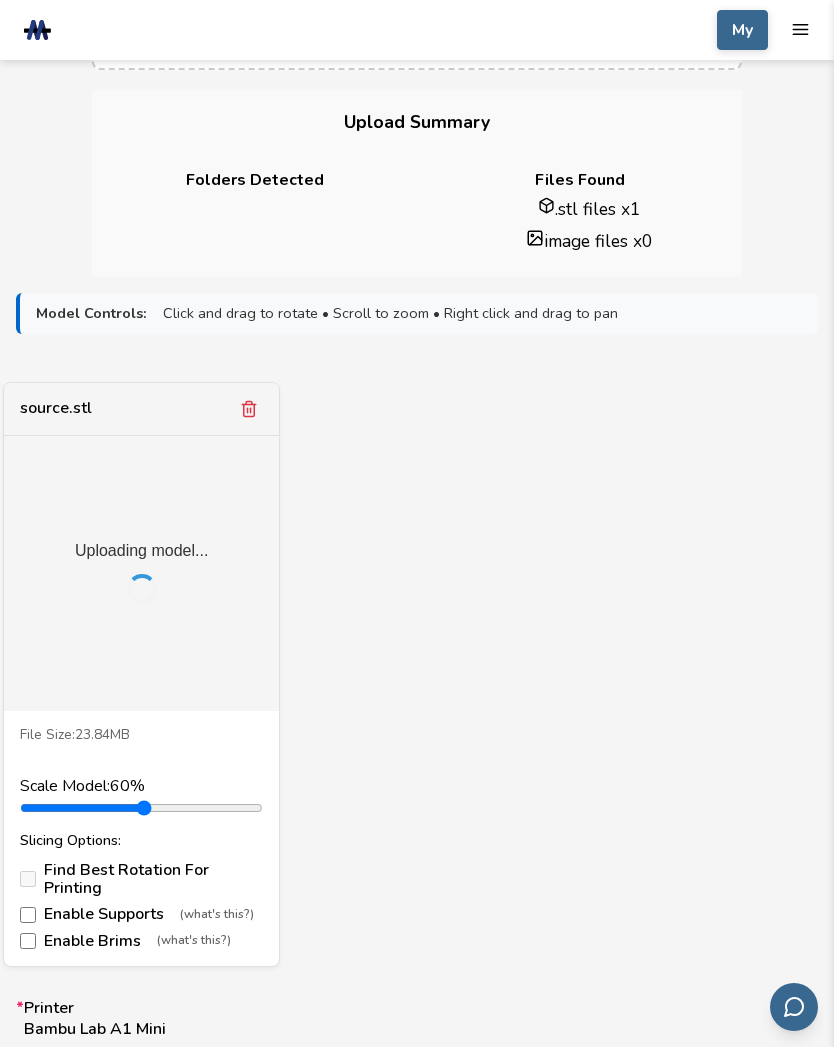 scroll, scrollTop: 481, scrollLeft: 0, axis: vertical 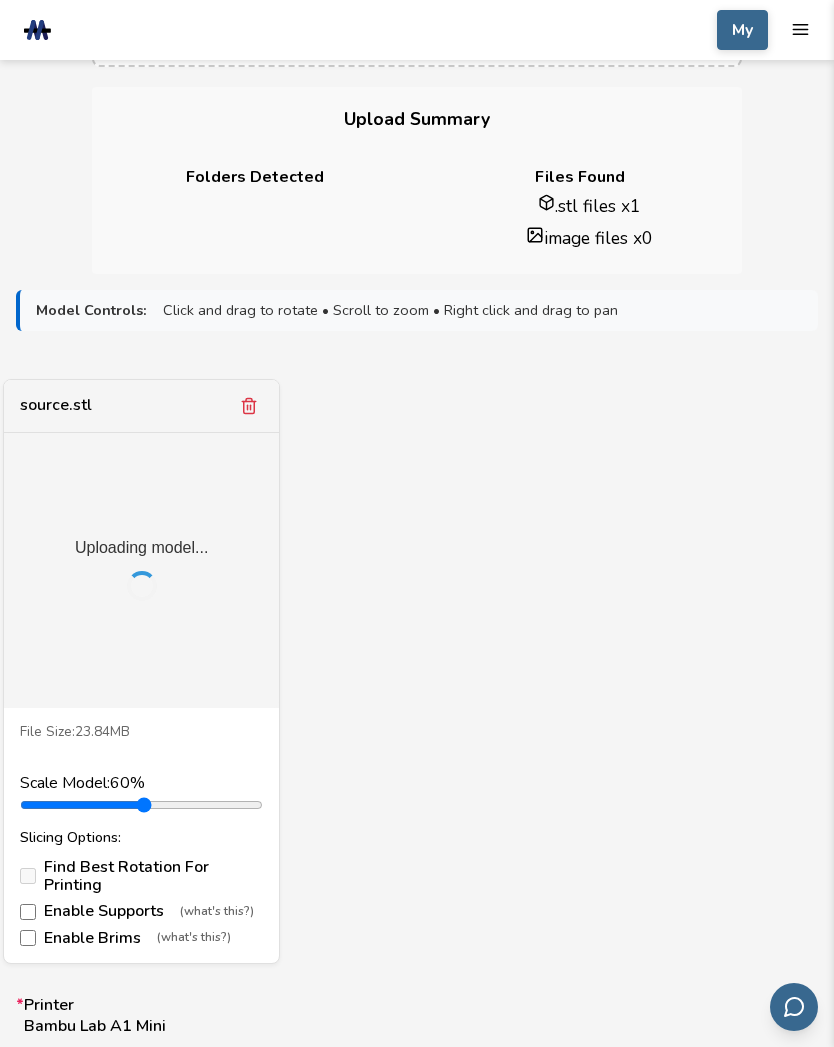 click on "File Size: 23.84MB Scale Model: 60 % Slicing Options: Find Best Rotation For Printing Enable Supports (what's this?) Enable Brims (what's this?)" at bounding box center [417, 672] 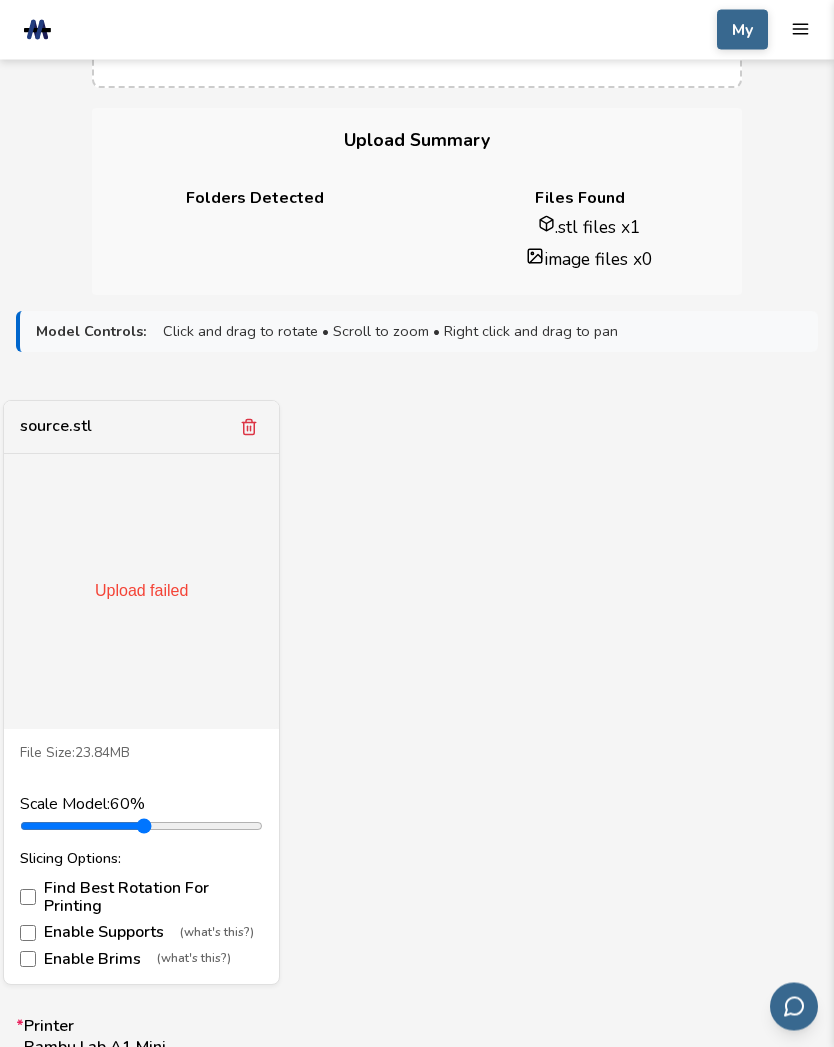 scroll, scrollTop: 487, scrollLeft: 0, axis: vertical 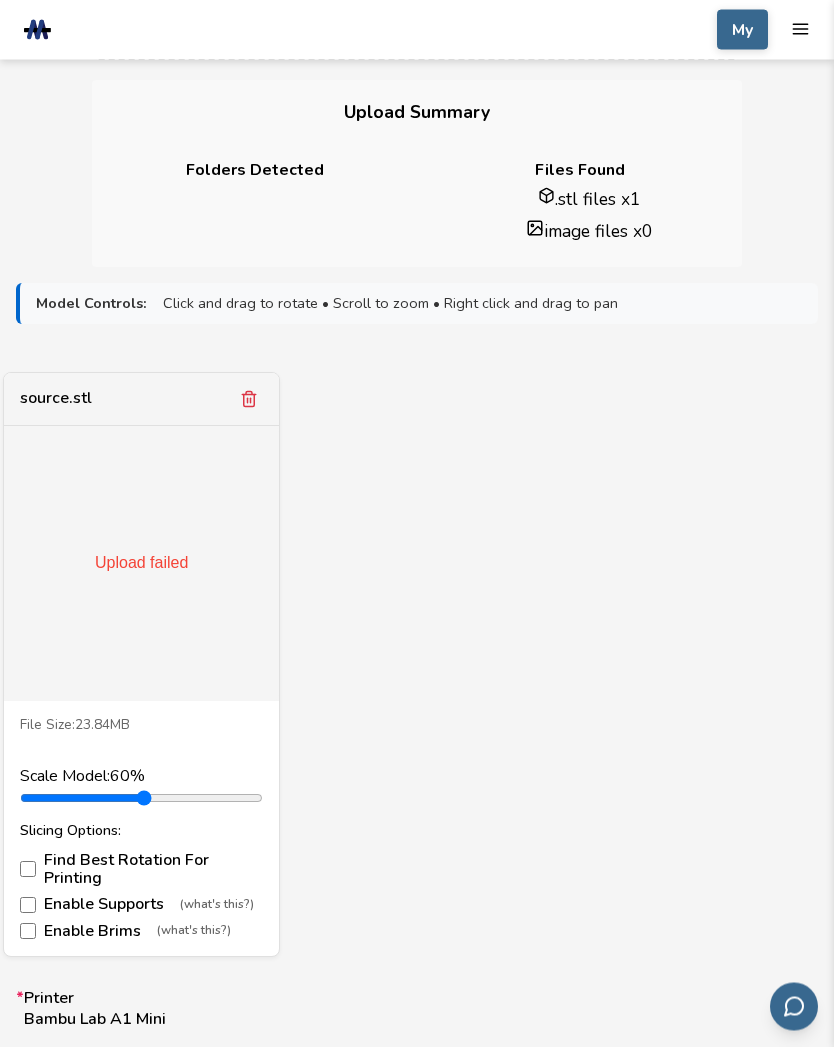 click on "* Item Name ******" at bounding box center [417, 1241] 